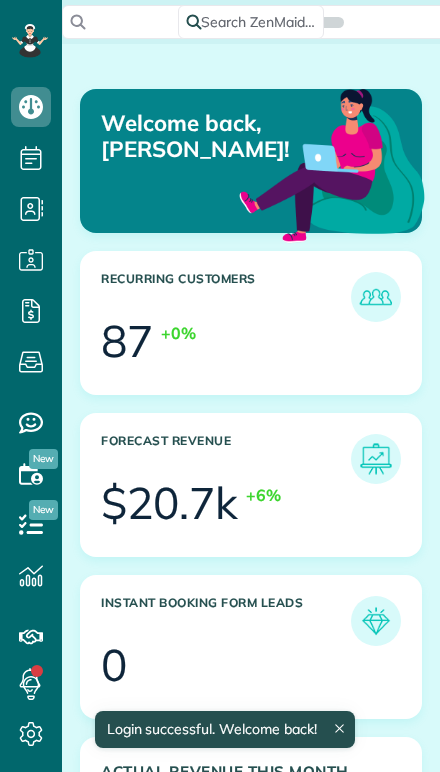 scroll, scrollTop: 0, scrollLeft: 0, axis: both 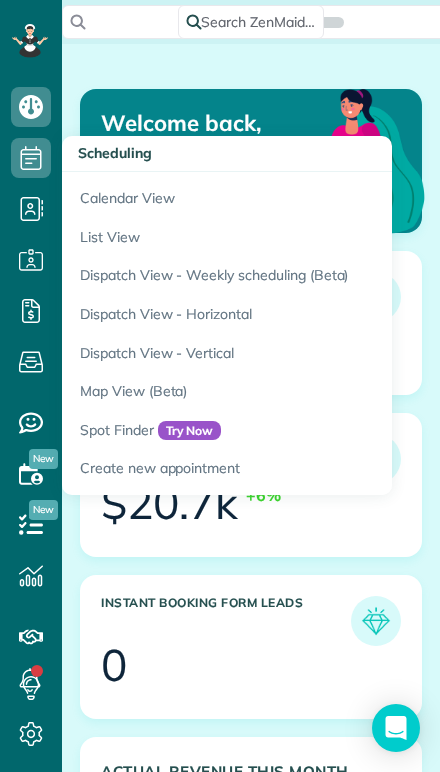 click on "Calendar View" at bounding box center (312, 195) 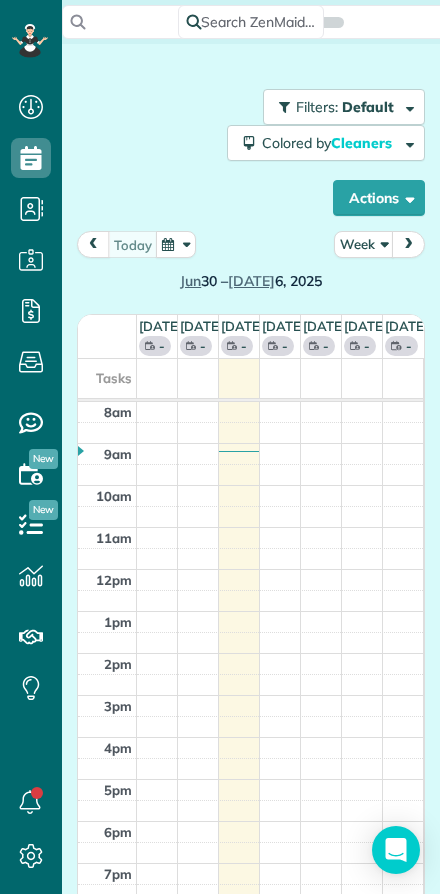 scroll, scrollTop: 0, scrollLeft: 0, axis: both 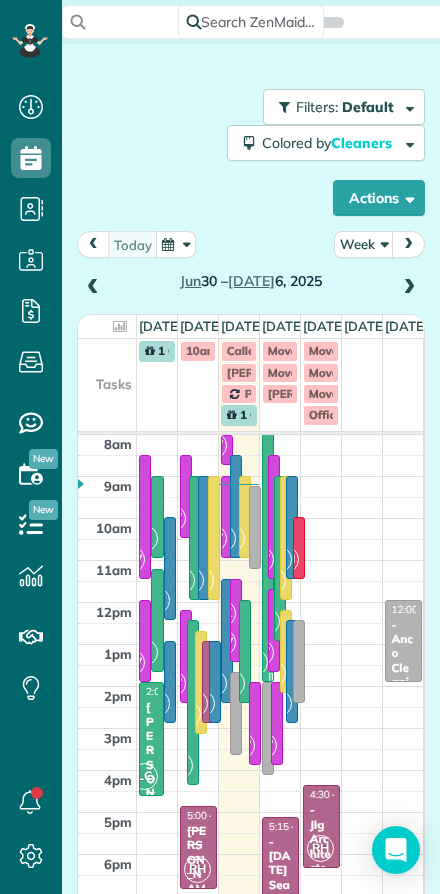click on "Actions" at bounding box center [379, 198] 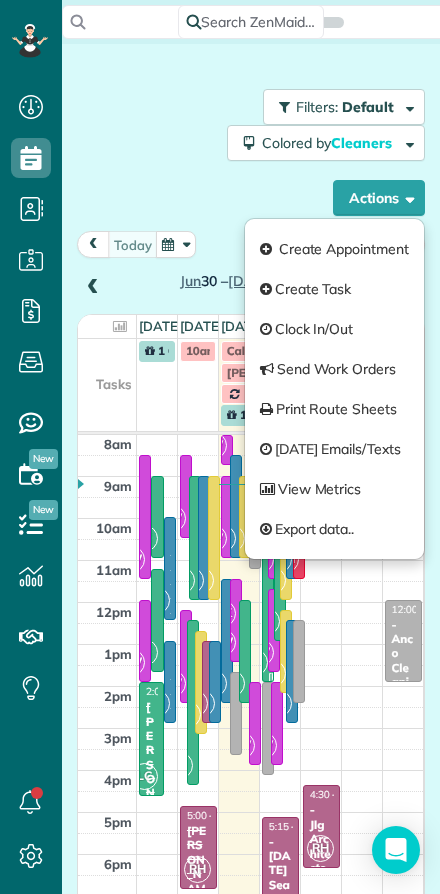 click on "Filters:   Default
Colored by  Cleaners
Color by Cleaner
Color by Team
Color by Status
Color by Recurrence
Color by Paid/Unpaid
Filters  Default
Schedule Changes
Actions
Create Appointment
Create Task
Clock In/Out
Send Work Orders
Print Route Sheets
Today's Emails/Texts
View Metrics
Export data.." at bounding box center [251, 152] 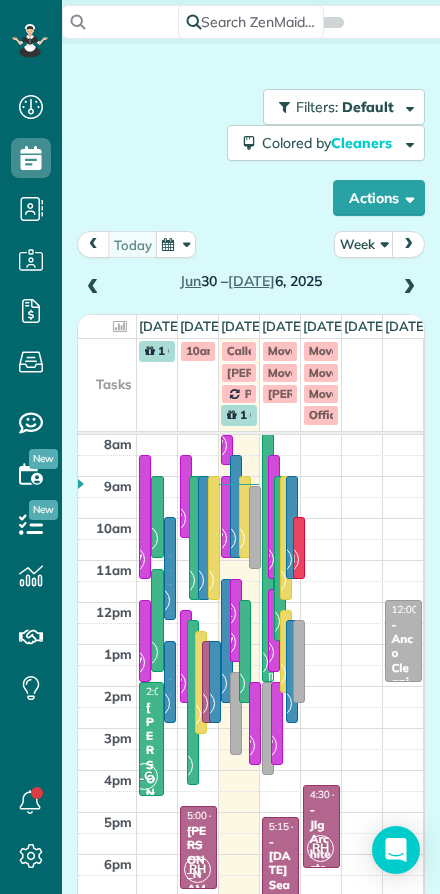 click on "Week" at bounding box center [364, 244] 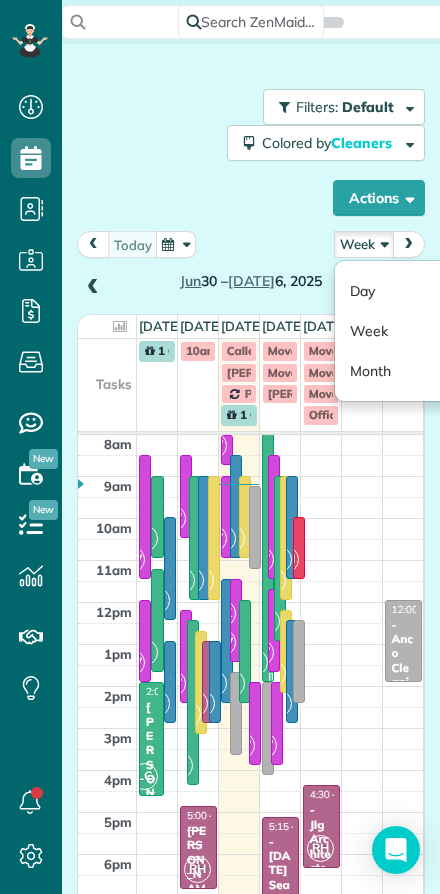 click on "Day" at bounding box center (414, 291) 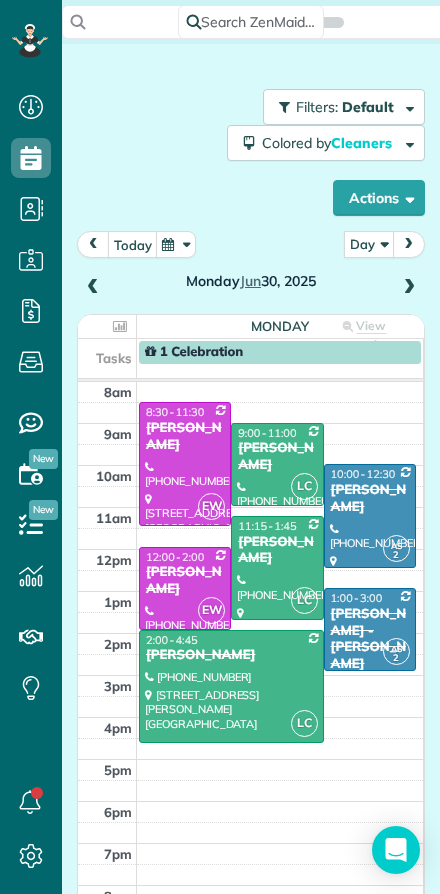 click at bounding box center [409, 288] 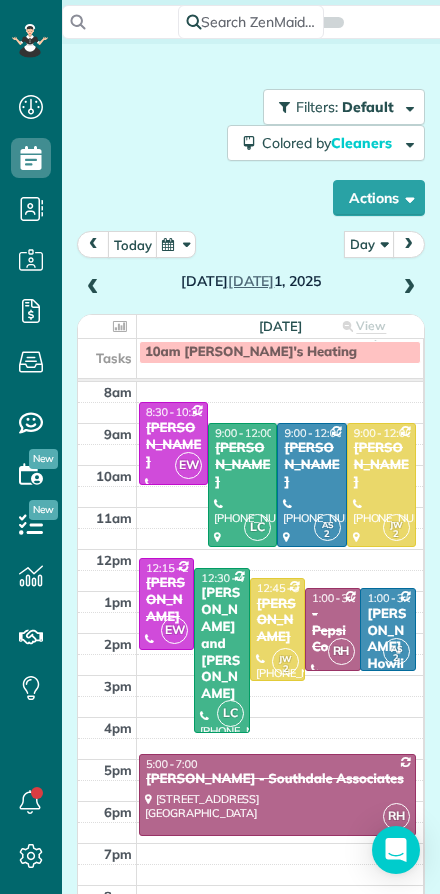 click on "today   Day Day Week Month Tuesday  Jul  1, 2025 Tuesday
View week $1,125.00 25.75  Man Hours 10  Appointments 0% Paid All Assigned Tasks   10am Mark's Heating 8am 9am 10am 11am 12pm 1pm 2pm 3pm 4pm 5pm 6pm 7pm 8pm 9pm EW 8:30 - 10:30 Joya Ganguly (248) 797-3911 202 East Greenfield Lane #313 Bismarck, ND 58503 LC 9:00 - 12:00 Lori Goodman (701) 989-5122 1401 14th St SE Mandan, ND 58554 AS 2 9:00 - 12:00 Jackie Huber (701) 400-2471 2700 Promontory Pl. Bismarck, ND 58503 JW 2 9:00 - 12:00 Clay Brosz (701) 400-5404 3725 High Creek Road Bismarck, ND 58503 EW 12:15 - 2:30 Jude Burau (701) 339-0135 2505 Nash Lane Mandan, ND 58554 LC 12:30 - 4:30 Sarah and Josh Vallely (218) 791-1832 1520 Crest Rd Bismarck, ND 58503 JW 2 12:45 - 3:15 Kathy Schneider (701) 391-1472 1324 Eagles View Lane Bismarck, ND 58503 RH 1:00 - 3:00  - Pepsi Co (701) 663-0431 2517 34th St NW Mandan, ND 58554 AS 2 1:00 - 3:00 Carl Howling Wolf (701) 312-9050 1602 Hanaford Avenue Bismarck, ND 58501 RH 5:00 - 7:00 531 Airport Road" at bounding box center (251, 598) 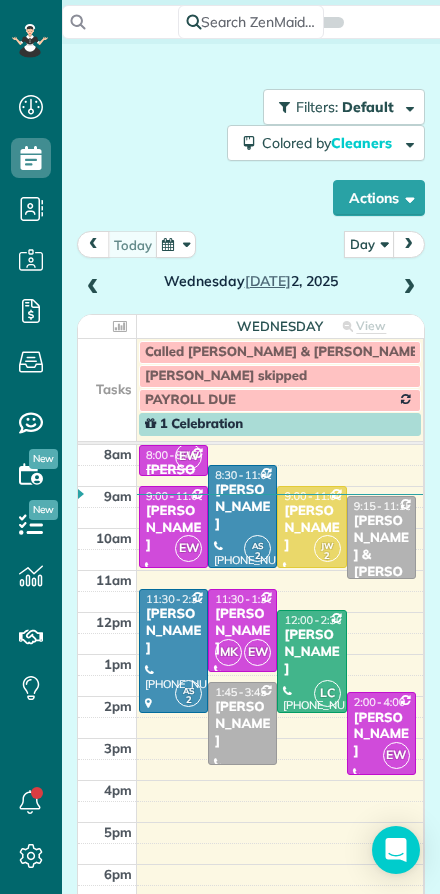 click at bounding box center [93, 288] 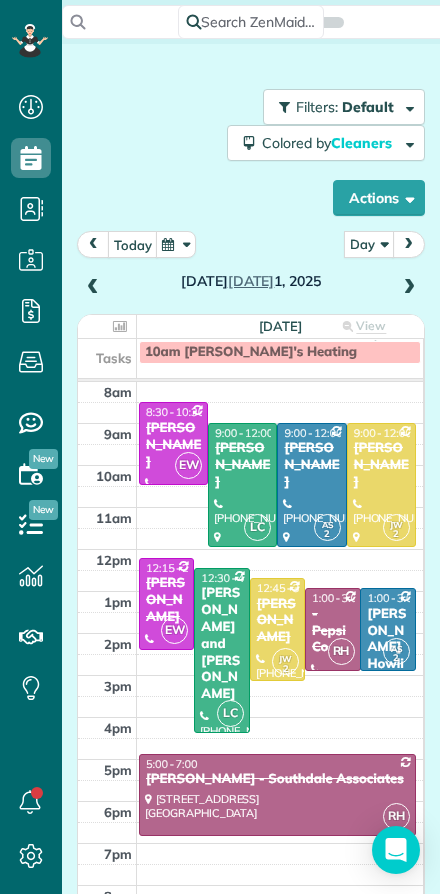 click at bounding box center (409, 288) 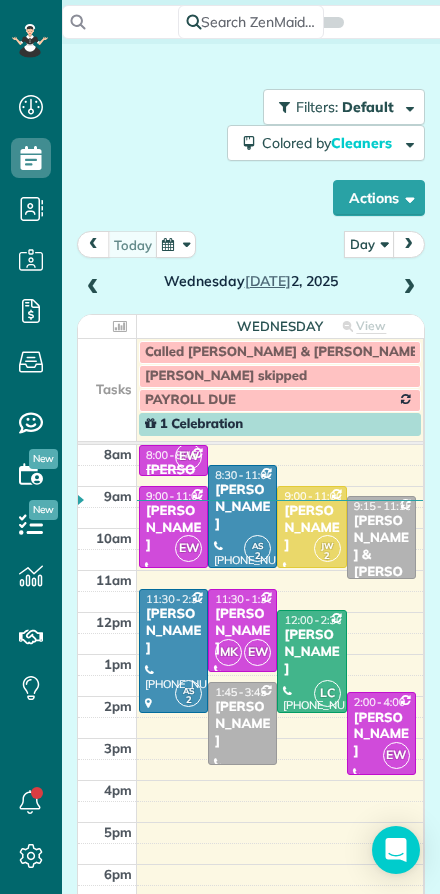 click at bounding box center (311, 527) 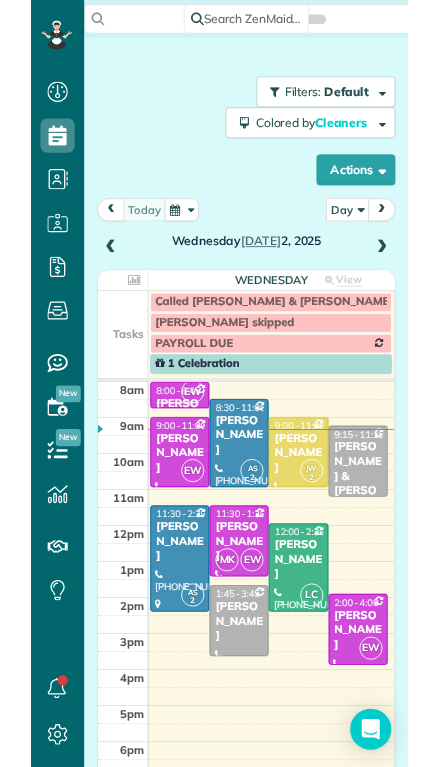scroll, scrollTop: 44, scrollLeft: 0, axis: vertical 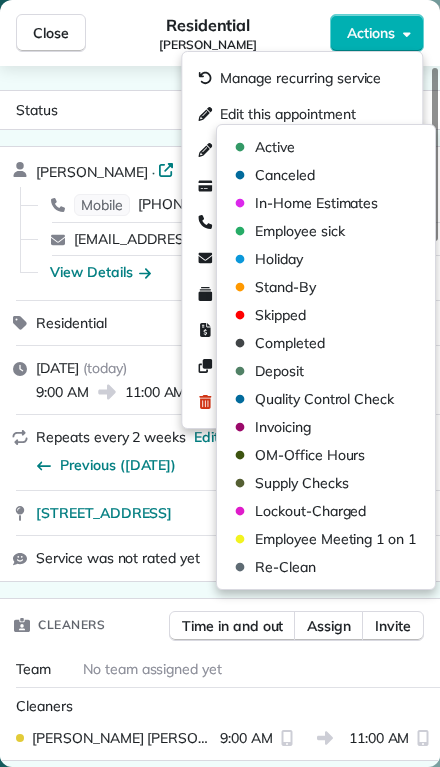 click on "Residential Becky Kern" at bounding box center (208, 33) 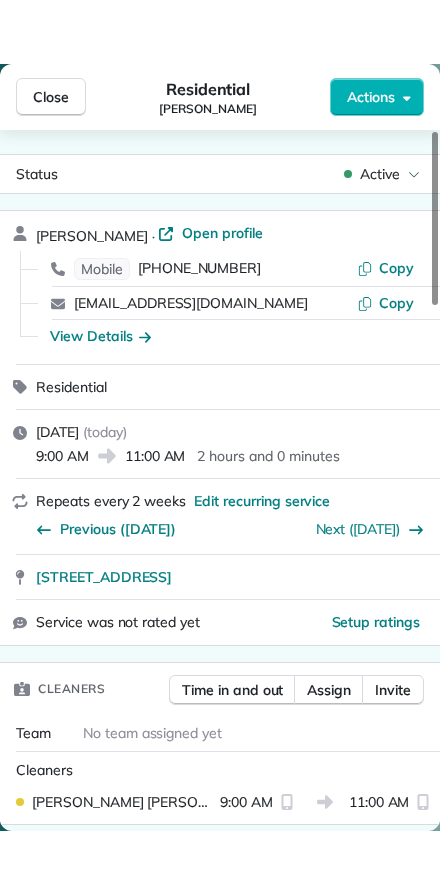 scroll, scrollTop: 0, scrollLeft: 0, axis: both 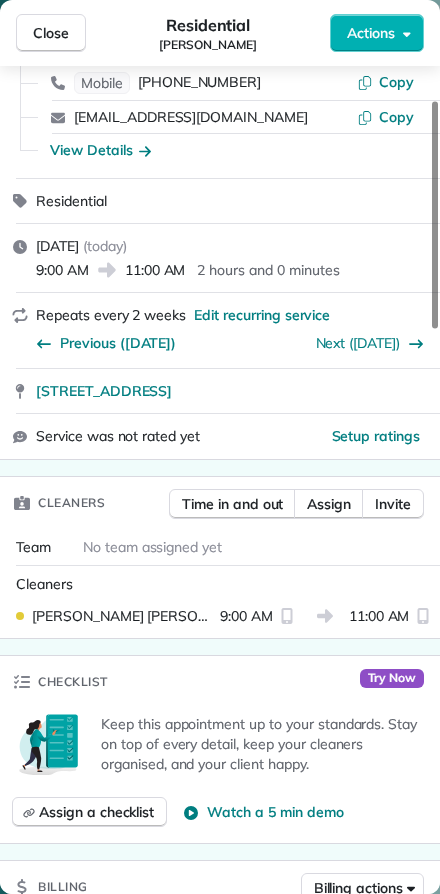 click on "Assign" at bounding box center [329, 504] 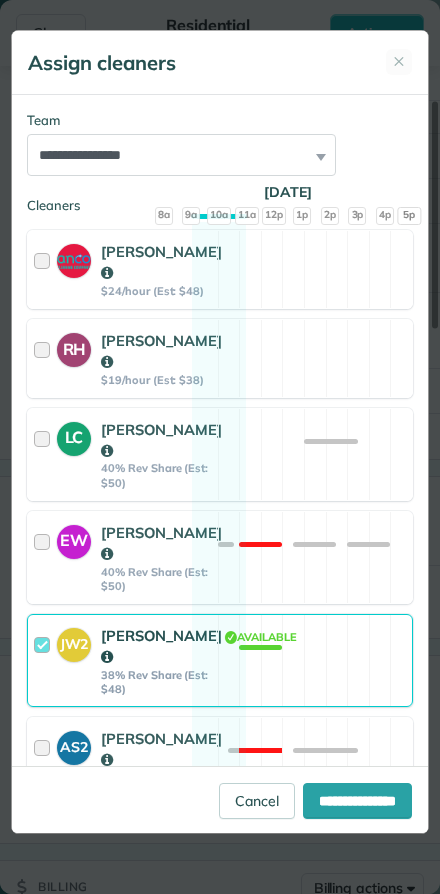 scroll, scrollTop: 245, scrollLeft: 0, axis: vertical 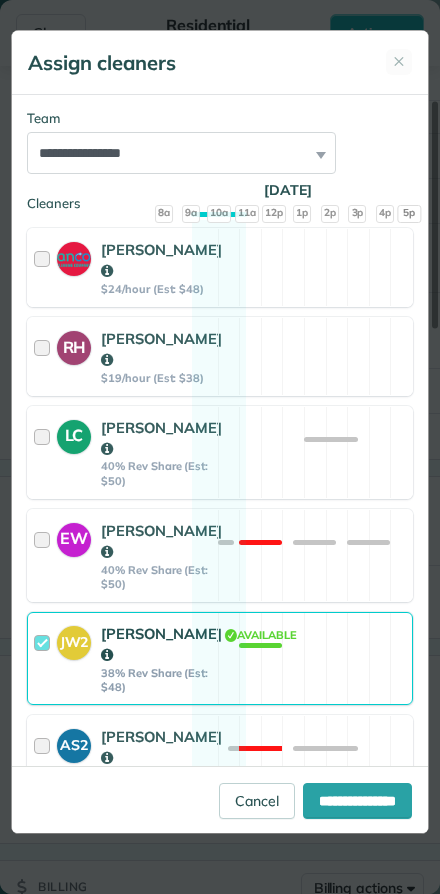 click at bounding box center (45, 452) 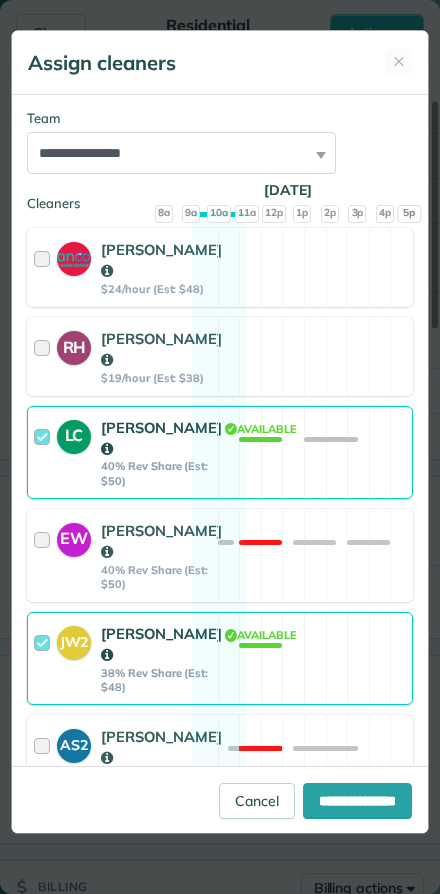click at bounding box center (45, 658) 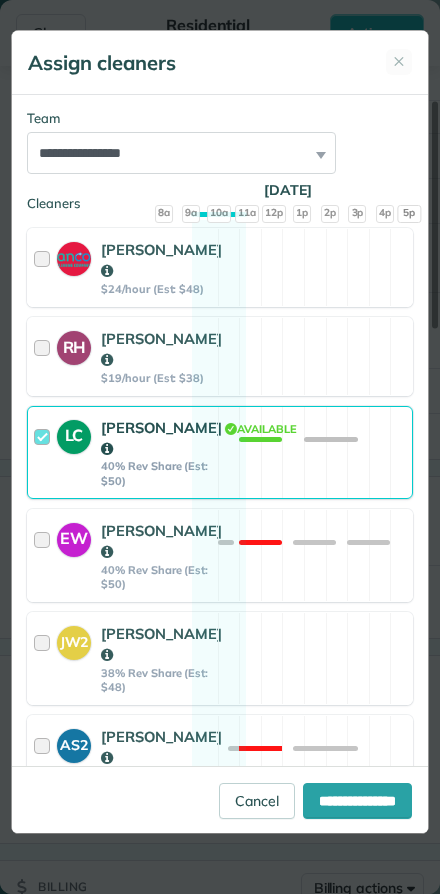 click on "**********" at bounding box center (357, 801) 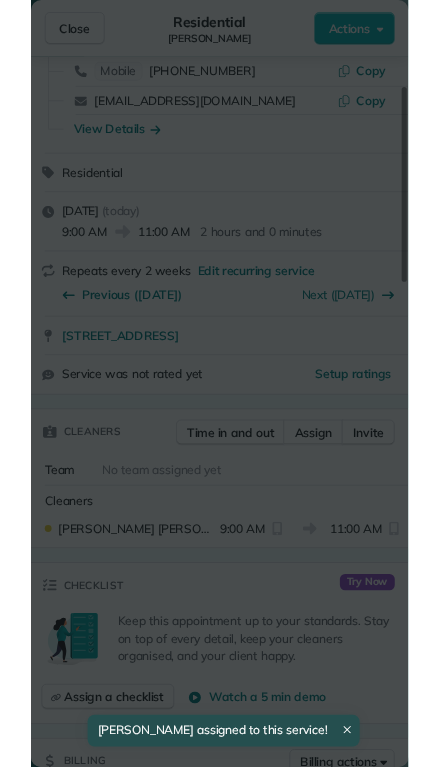 scroll, scrollTop: 44, scrollLeft: 0, axis: vertical 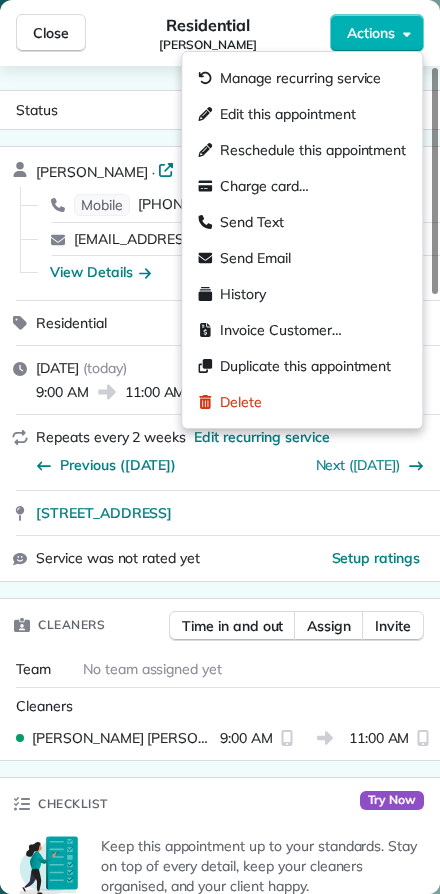 click on "Reschedule this appointment" at bounding box center [313, 150] 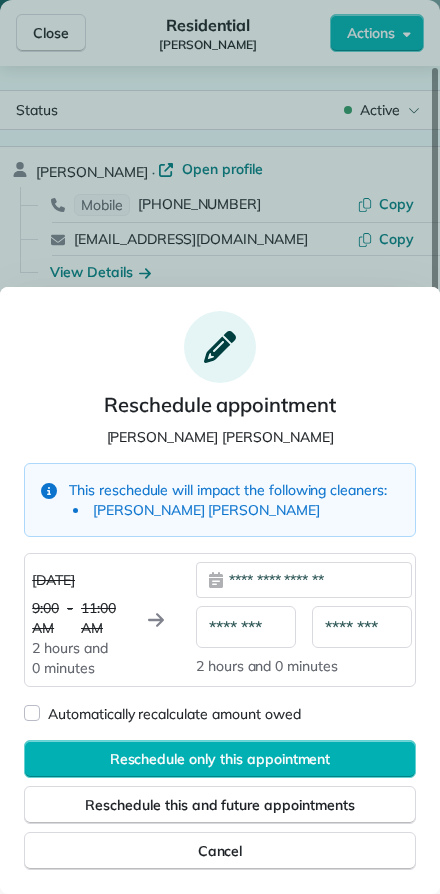 click on "********" at bounding box center [246, 627] 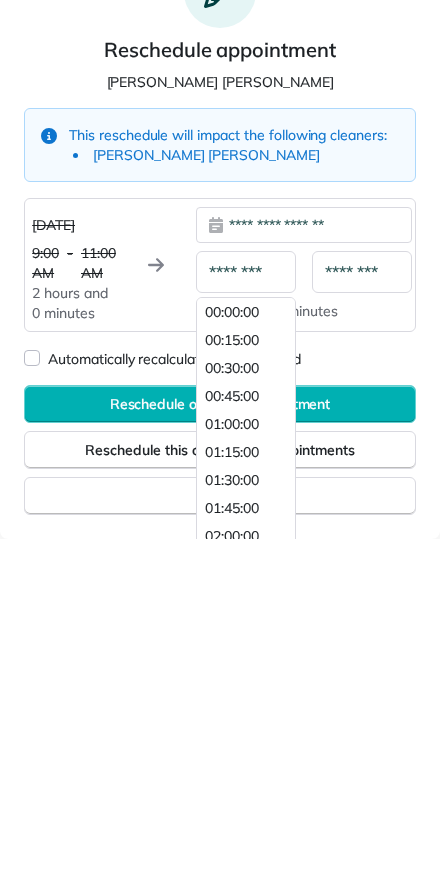 click on "01:15:00" at bounding box center (232, 807) 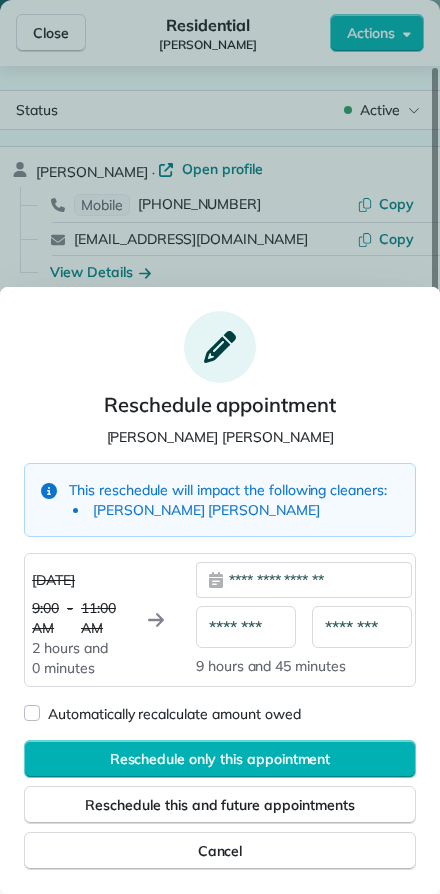 click on "********" at bounding box center [246, 627] 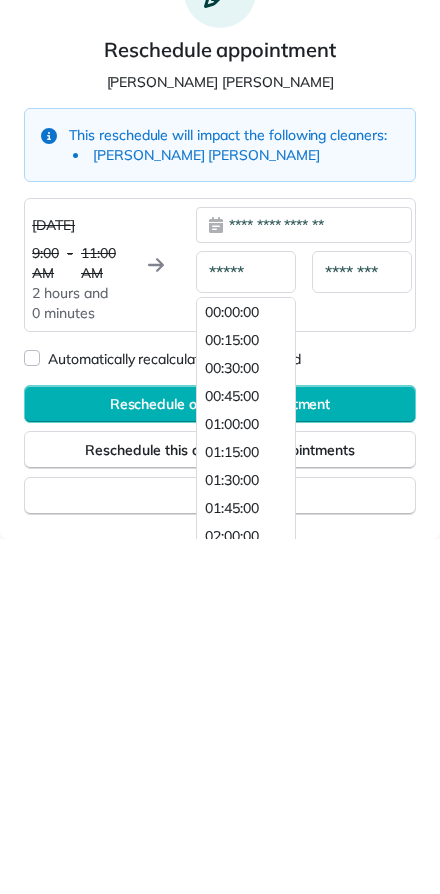 click on "*****" at bounding box center [246, 627] 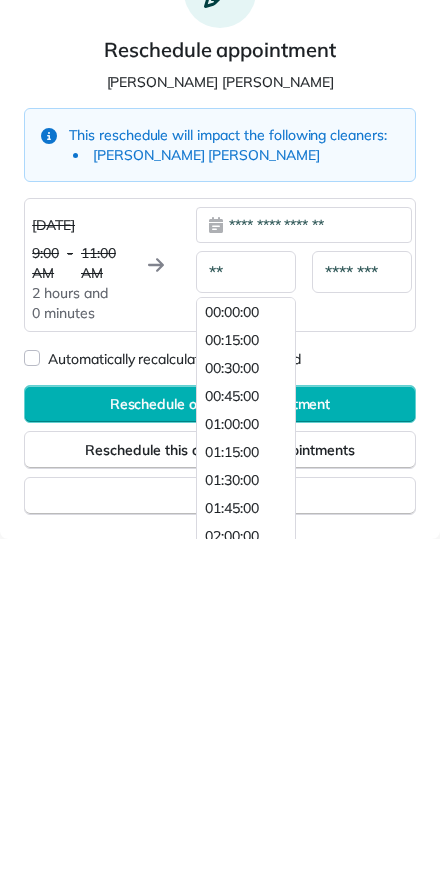 type on "*" 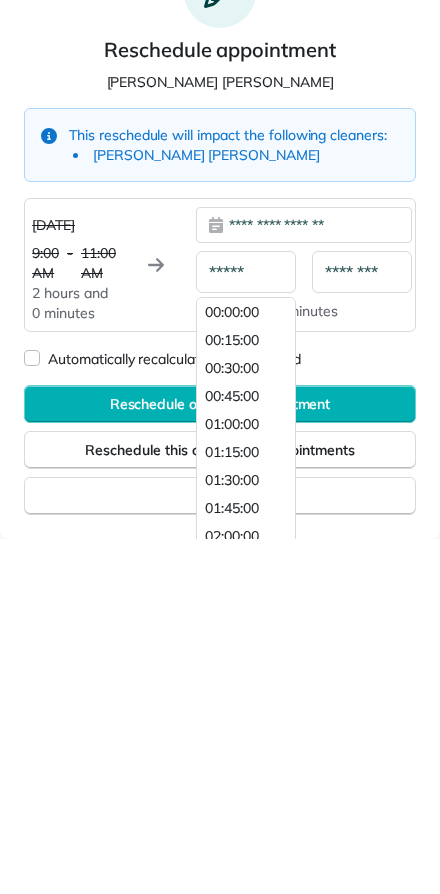 click on "00:00:00" at bounding box center [238, 667] 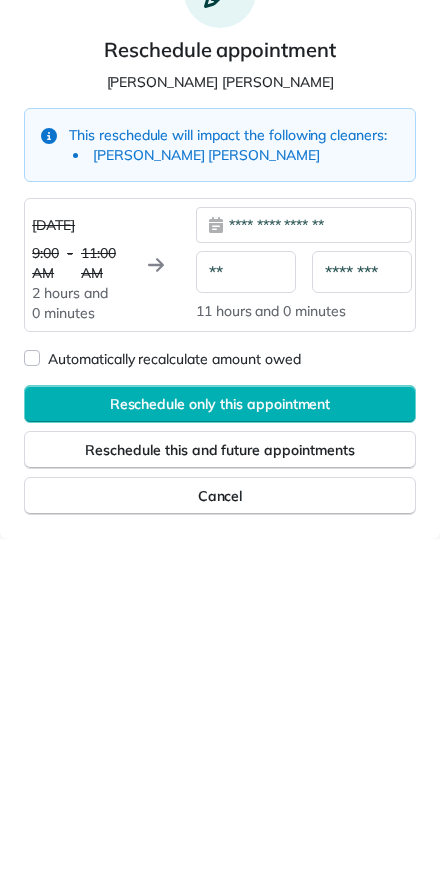 type on "*" 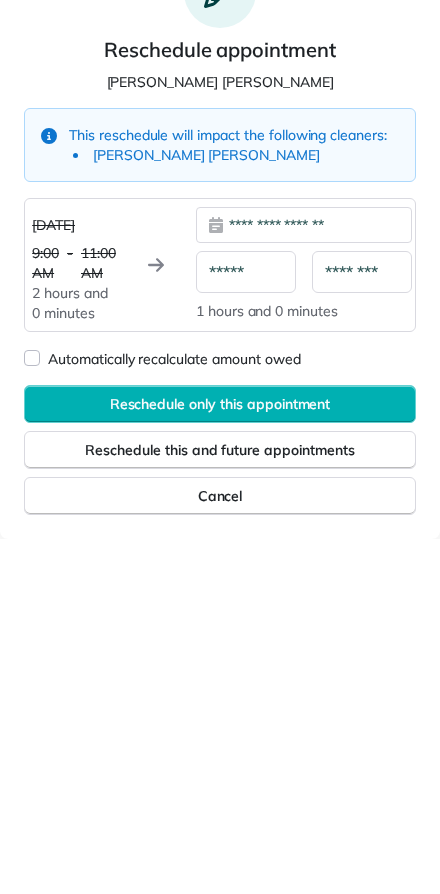 type on "*****" 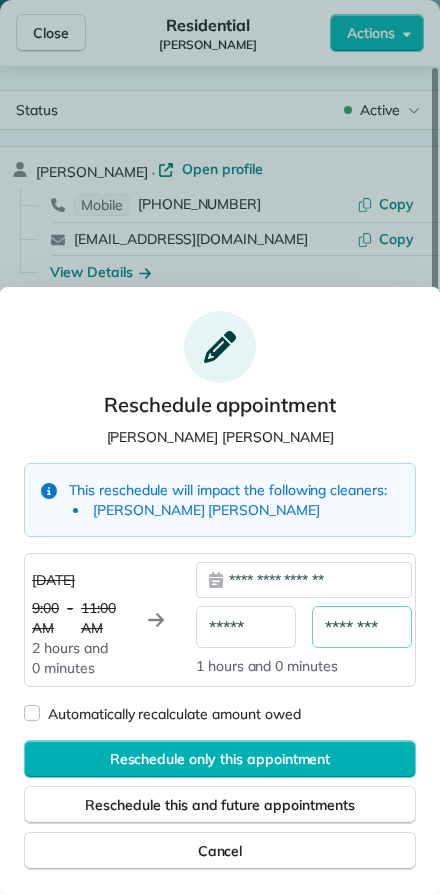click on "********" at bounding box center [362, 627] 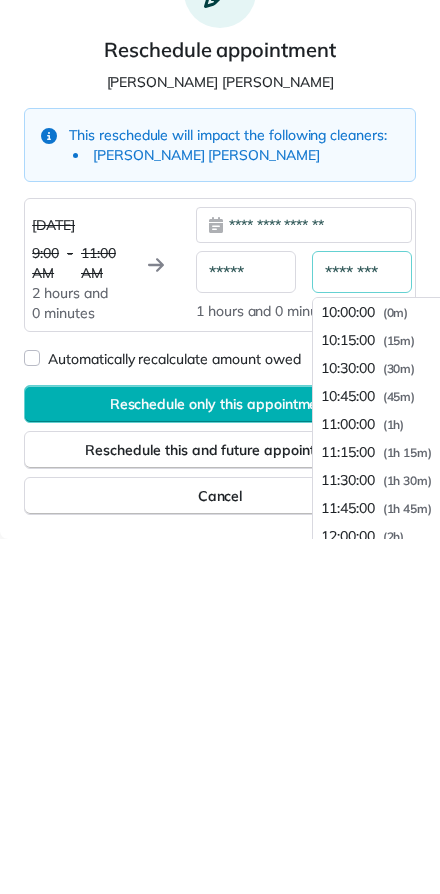 click on "11:45:00" at bounding box center [348, 863] 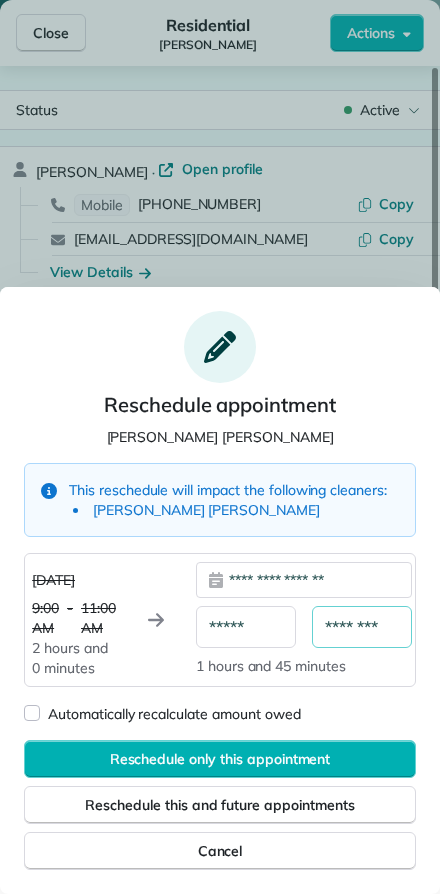 click on "Reschedule only this appointment" at bounding box center (220, 759) 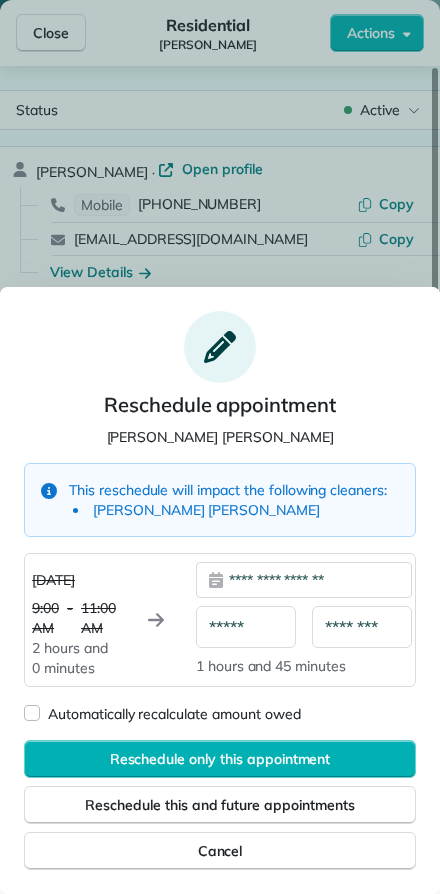 click on "Cancel" at bounding box center (220, 851) 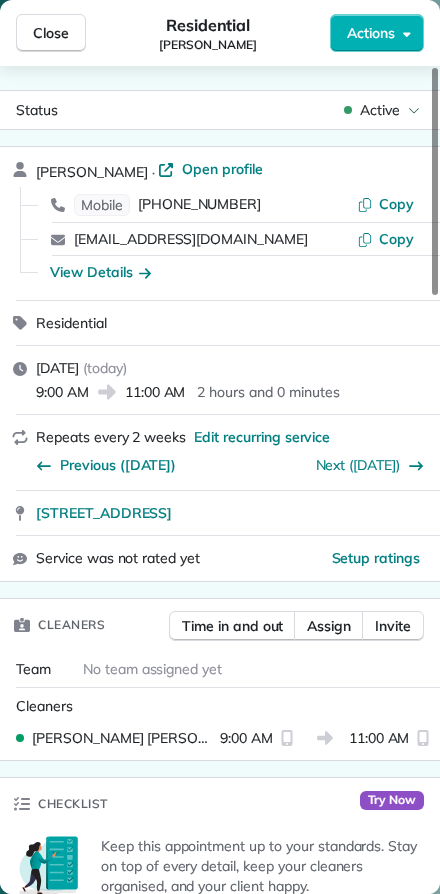 click on "Close" at bounding box center [51, 33] 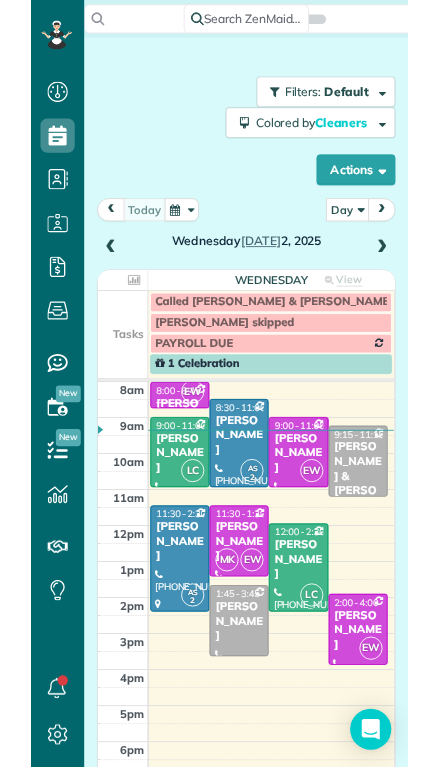 scroll, scrollTop: 44, scrollLeft: 0, axis: vertical 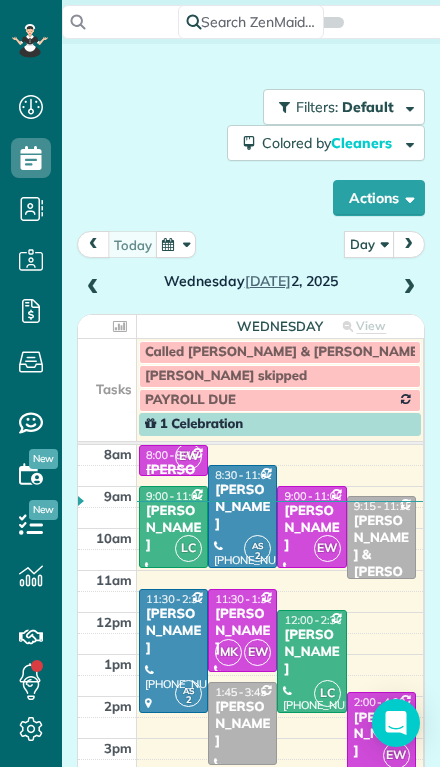click at bounding box center (173, 527) 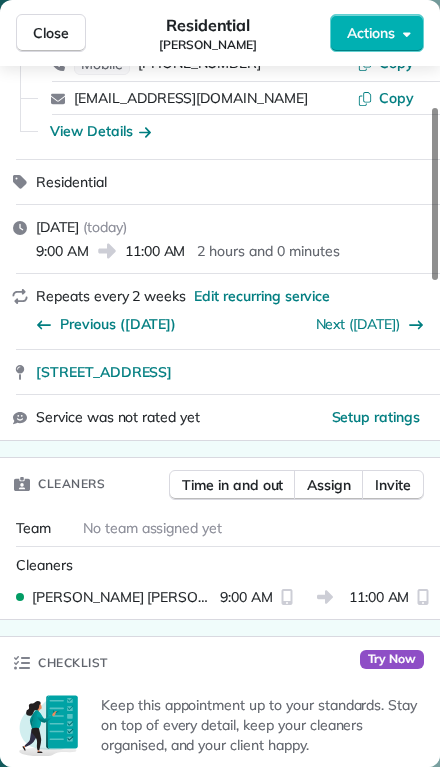 scroll, scrollTop: 177, scrollLeft: 0, axis: vertical 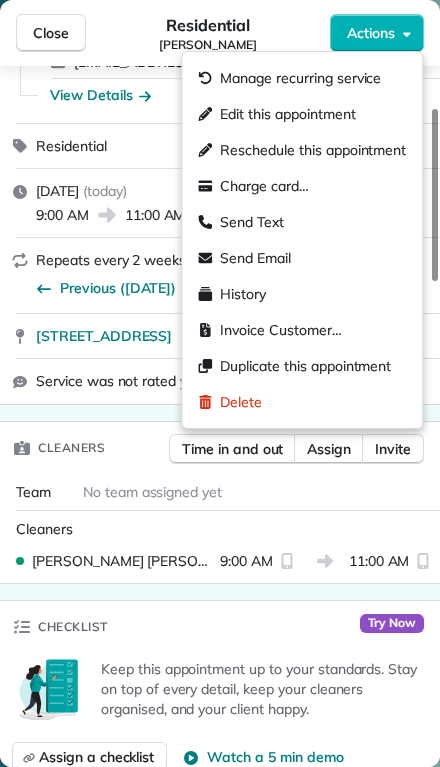 click on "Residential" at bounding box center [232, 146] 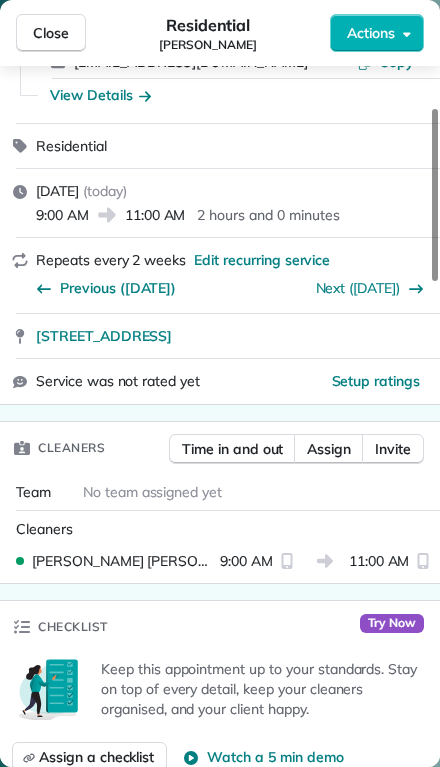 click on "Residential Becky Kern" at bounding box center (208, 33) 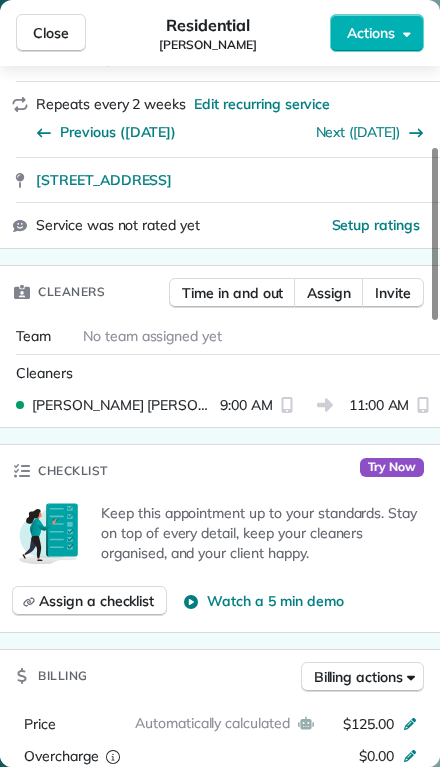 scroll, scrollTop: 352, scrollLeft: 0, axis: vertical 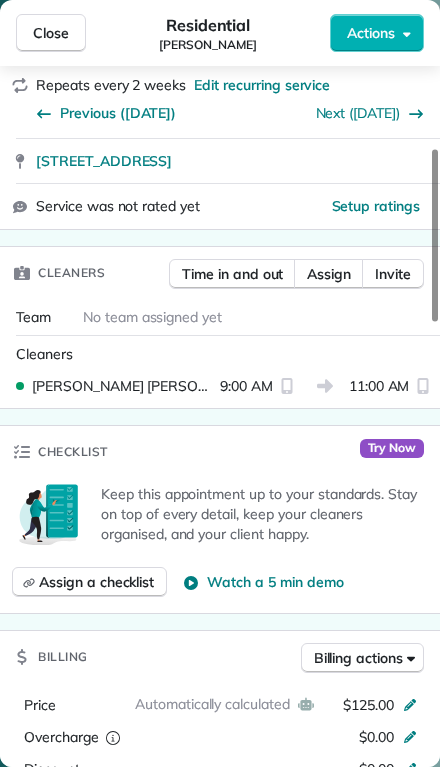 click on "Laura   Christensen 9:00 AM 11:00 AM" at bounding box center (220, 386) 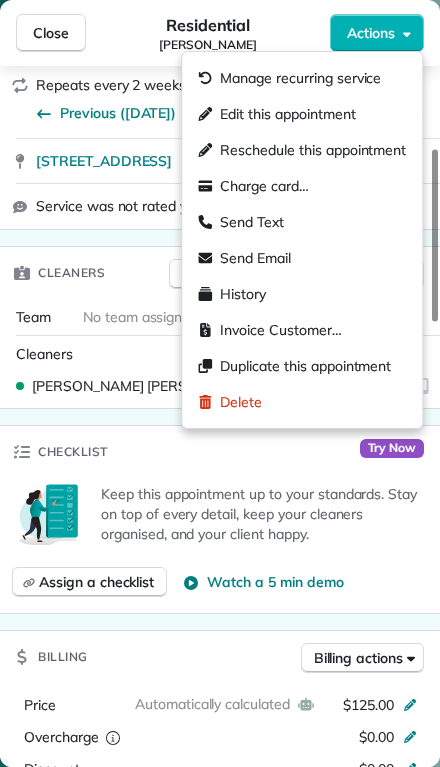 click on "Reschedule this appointment" at bounding box center (302, 150) 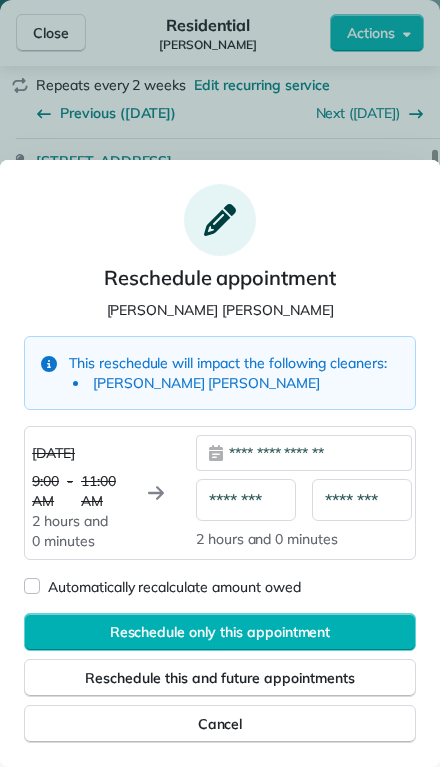 click on "********" at bounding box center (246, 500) 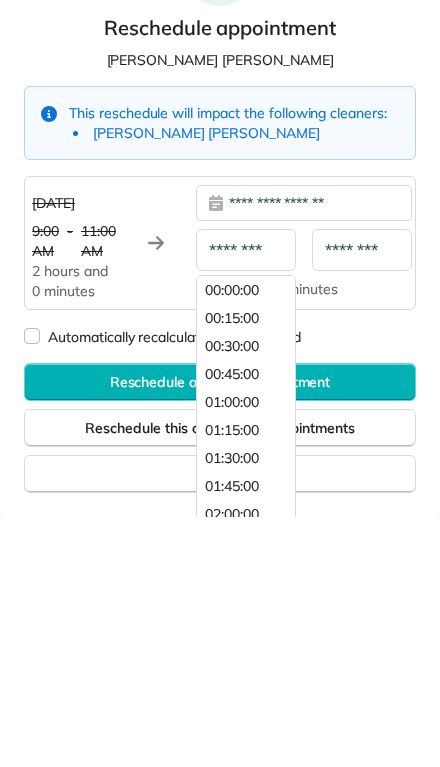 click on "This reschedule will impact the following cleaners: Laura   Christensen" at bounding box center (220, 373) 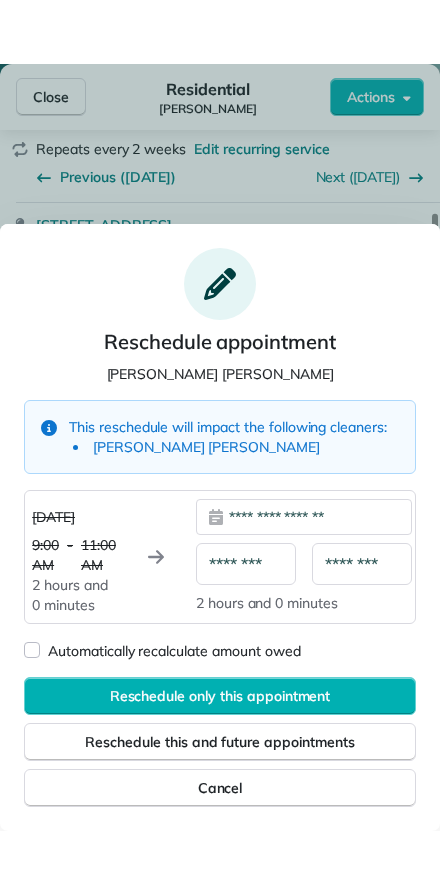 scroll, scrollTop: 0, scrollLeft: 0, axis: both 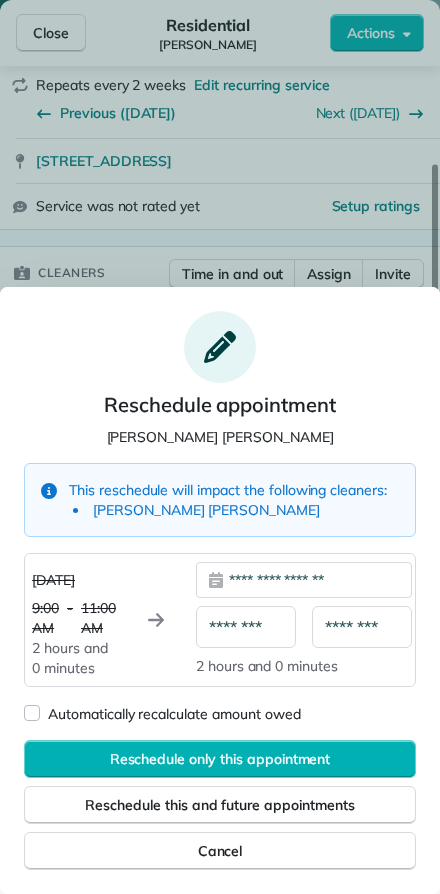 click at bounding box center (220, 447) 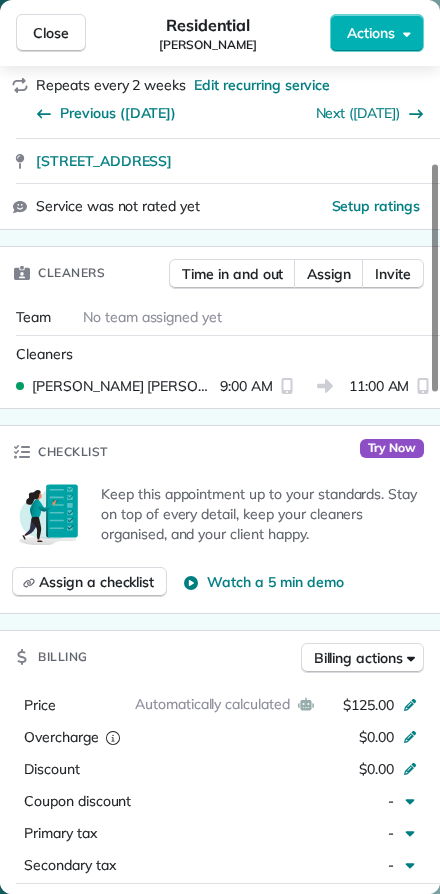 click on "Secondary tax" at bounding box center (169, 865) 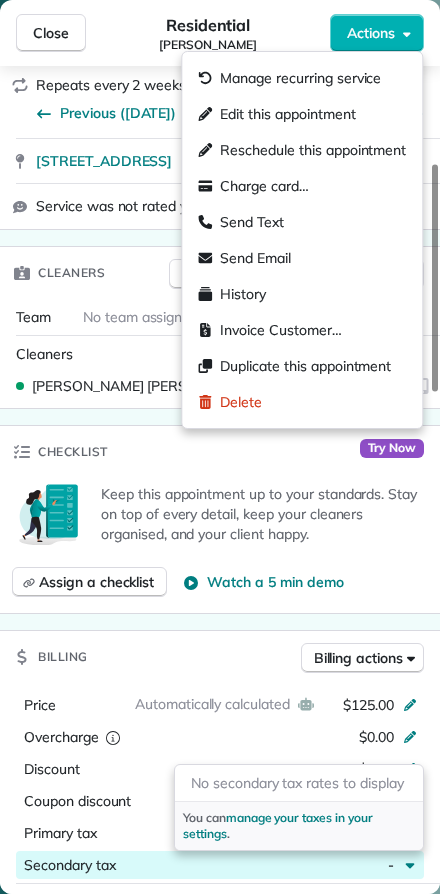 click on "Edit this appointment" at bounding box center [302, 114] 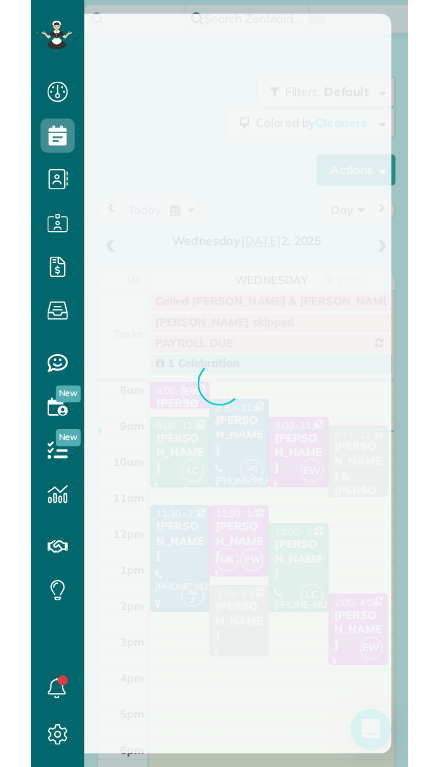 scroll, scrollTop: 44, scrollLeft: 0, axis: vertical 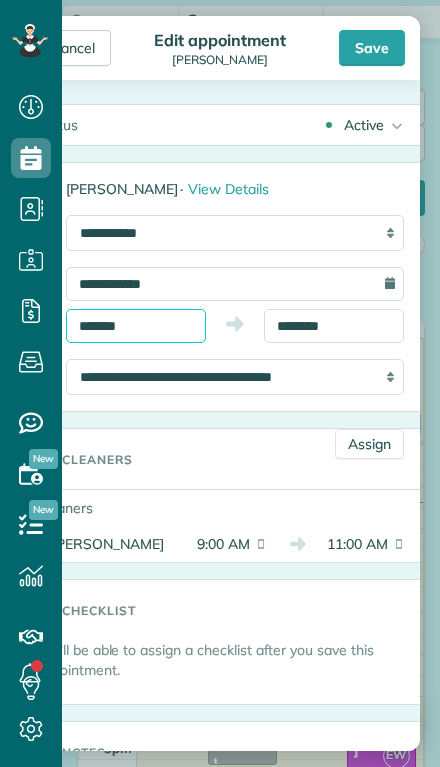 click on "*******" at bounding box center [136, 326] 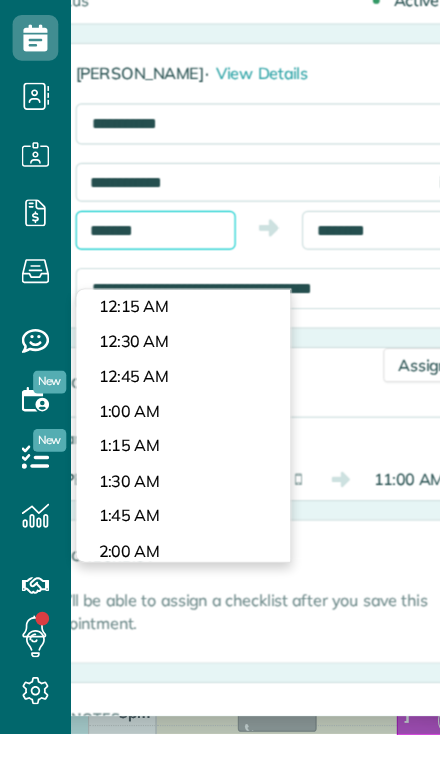 scroll, scrollTop: 1020, scrollLeft: 0, axis: vertical 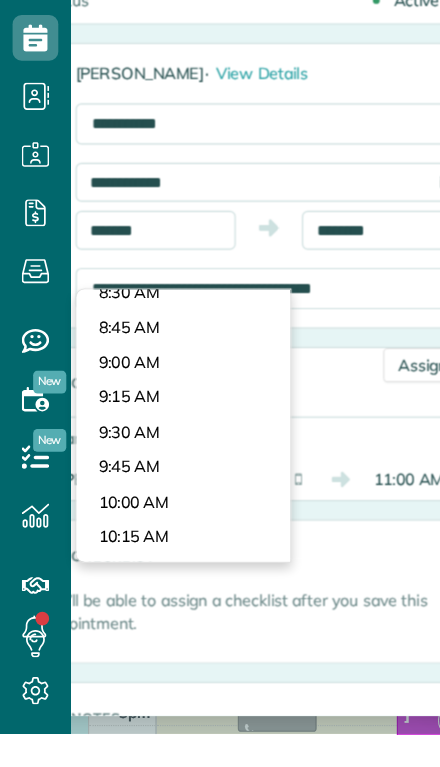 click on "Dashboard
Scheduling
Calendar View
List View
Dispatch View - Weekly scheduling (Beta)" at bounding box center (220, 383) 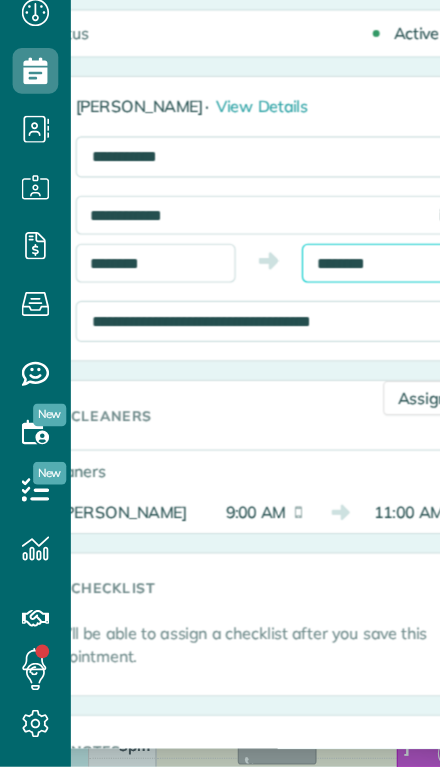 click on "********" at bounding box center (334, 326) 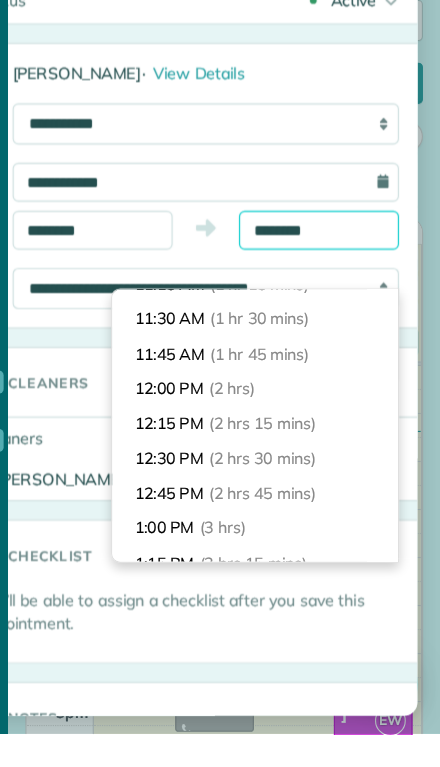 scroll, scrollTop: 175, scrollLeft: 0, axis: vertical 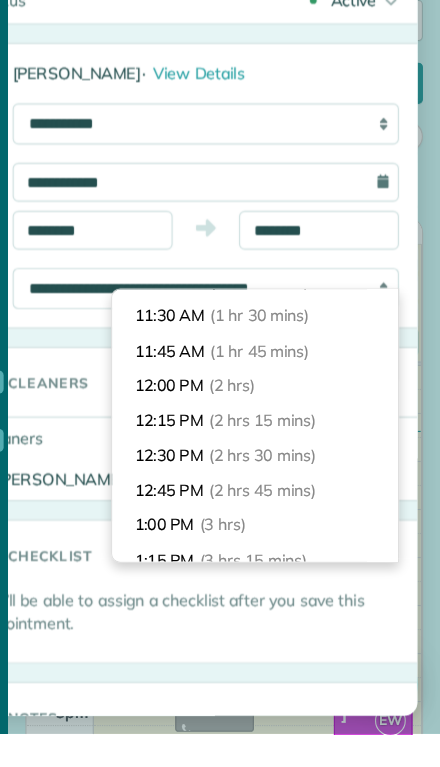 click on "12:00 PM  (2 hrs)" at bounding box center (278, 462) 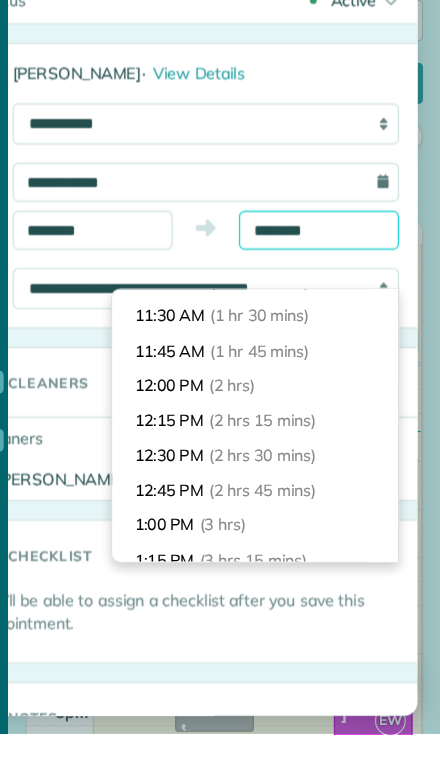 type on "********" 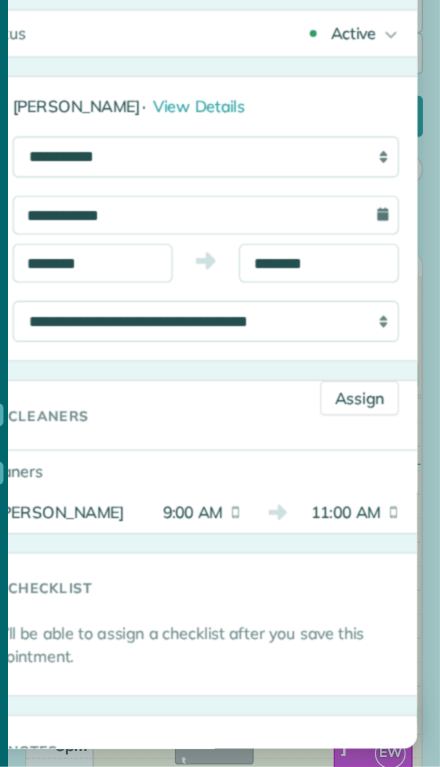 scroll, scrollTop: 0, scrollLeft: 0, axis: both 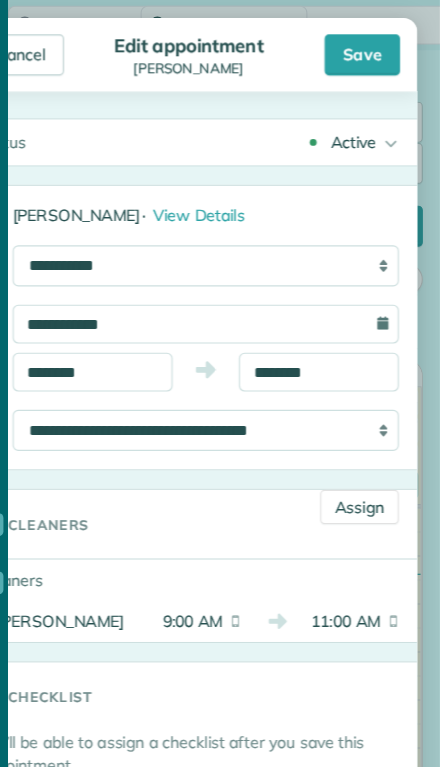 click on "Save" at bounding box center (372, 48) 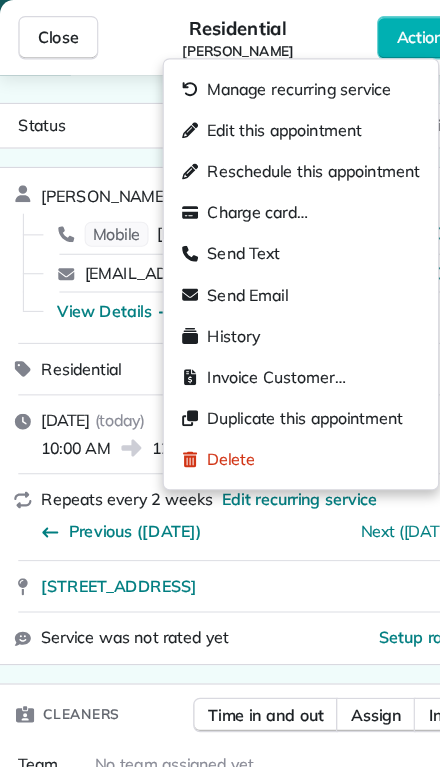 click on "Send Text" at bounding box center [263, 222] 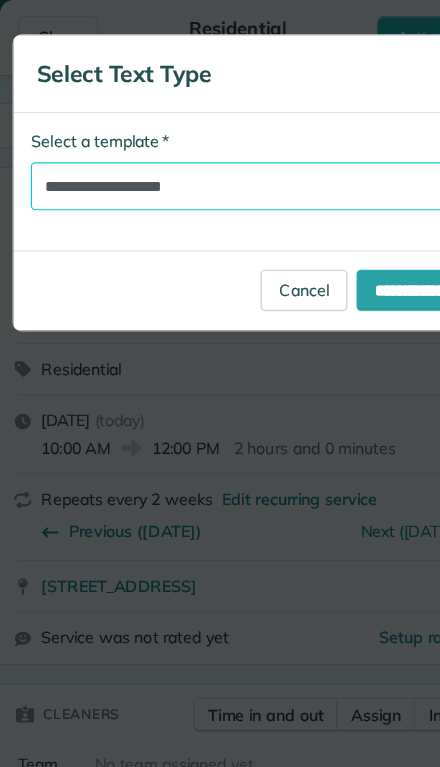 click on "**********" at bounding box center (220, 163) 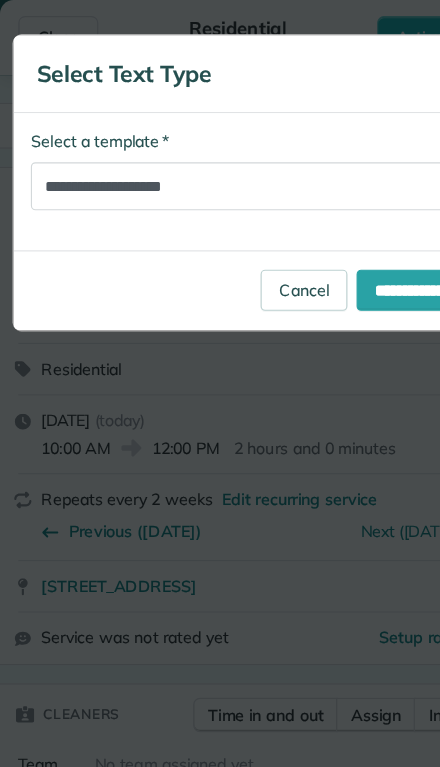 click on "**********" at bounding box center (361, 254) 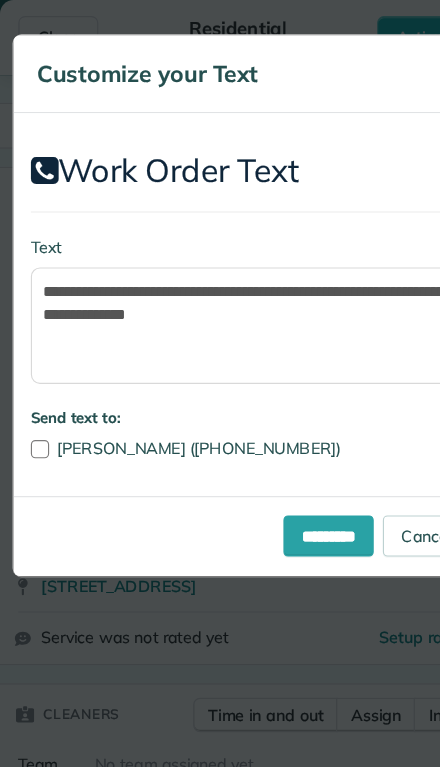 click on "*********" at bounding box center (287, 469) 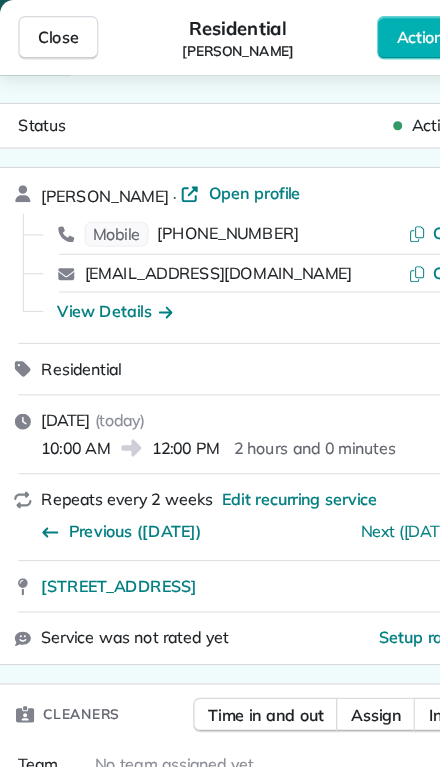 click on "Close" at bounding box center [51, 33] 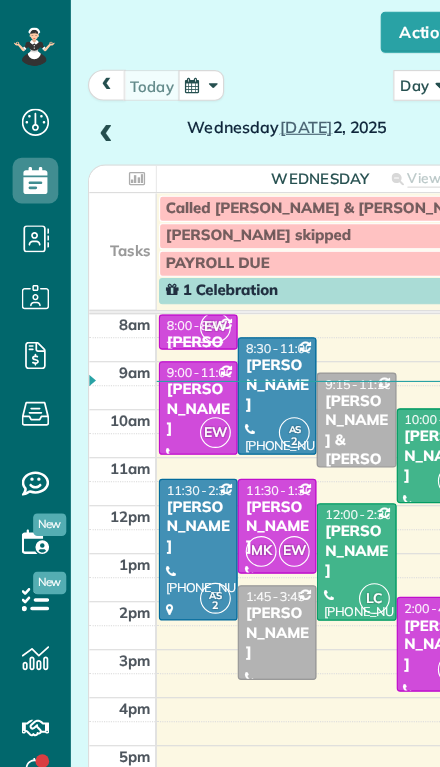 scroll, scrollTop: 170, scrollLeft: 0, axis: vertical 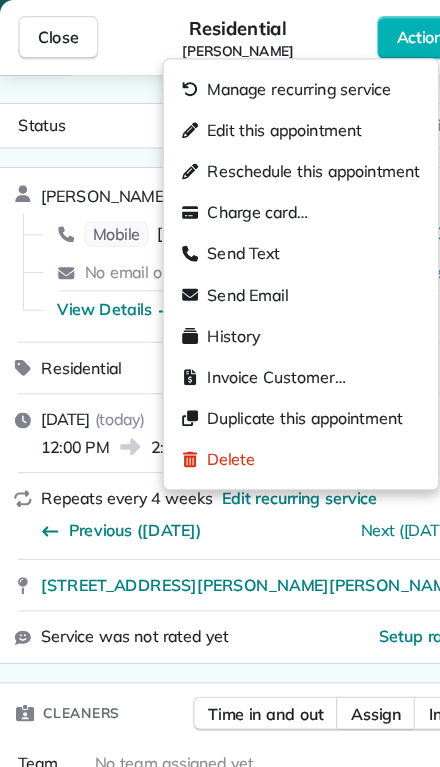 click on "Edit this appointment" at bounding box center (248, 114) 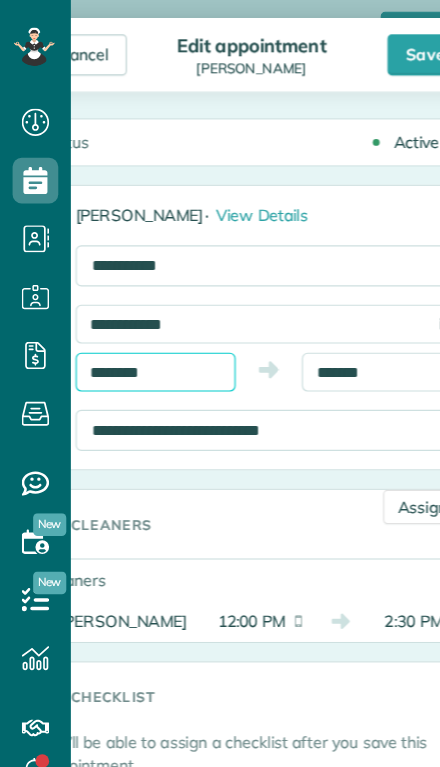 click on "Dashboard
Scheduling
Calendar View
List View
Dispatch View - Weekly scheduling (Beta)" at bounding box center (220, 383) 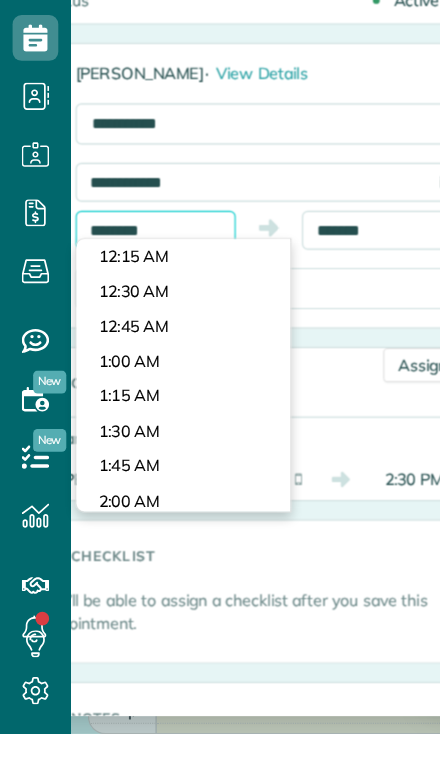 scroll, scrollTop: 1380, scrollLeft: 0, axis: vertical 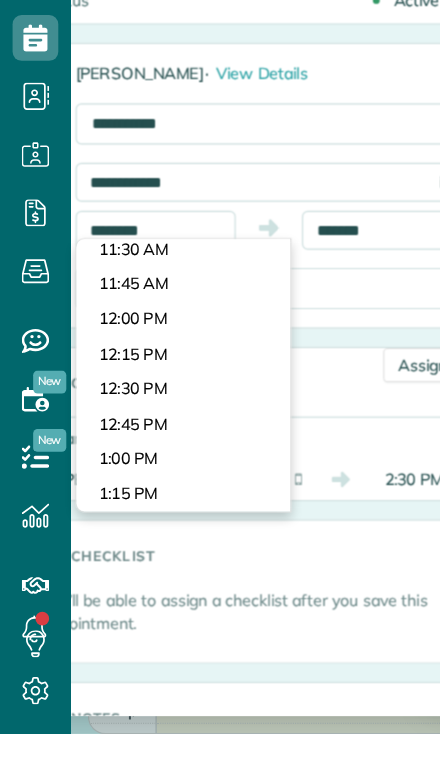 click on "Dashboard
Scheduling
Calendar View
List View
Dispatch View - Weekly scheduling (Beta)" at bounding box center [220, 383] 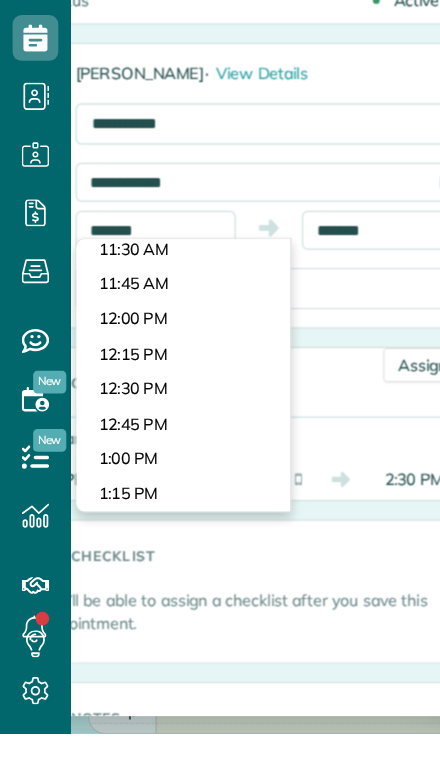 scroll, scrollTop: 29, scrollLeft: 0, axis: vertical 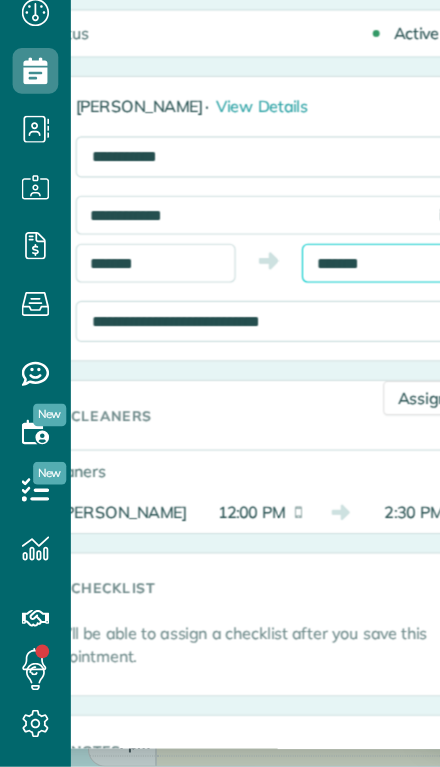 click on "Dashboard
Scheduling
Calendar View
List View
Dispatch View - Weekly scheduling (Beta)" at bounding box center [220, 383] 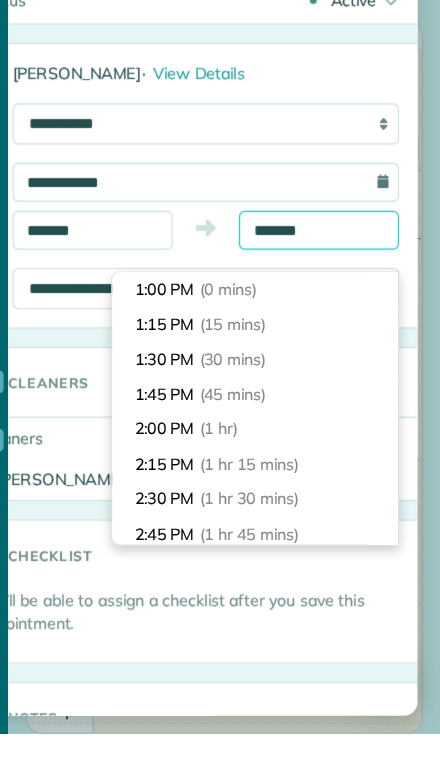 scroll, scrollTop: 150, scrollLeft: 0, axis: vertical 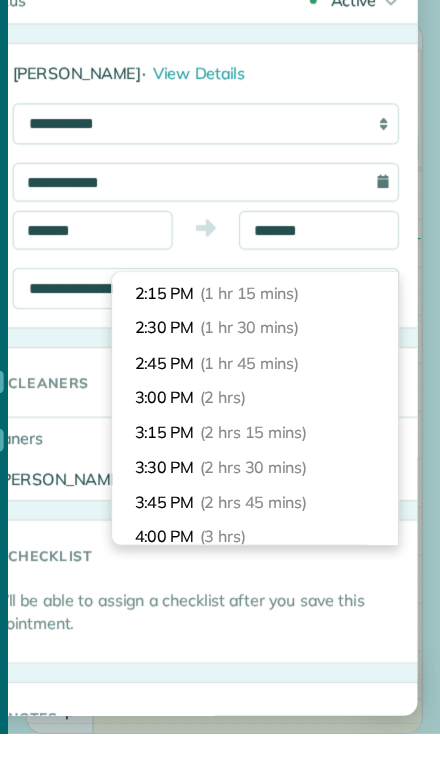 click on "3:30 PM  (2 hrs 30 mins)" at bounding box center [278, 533] 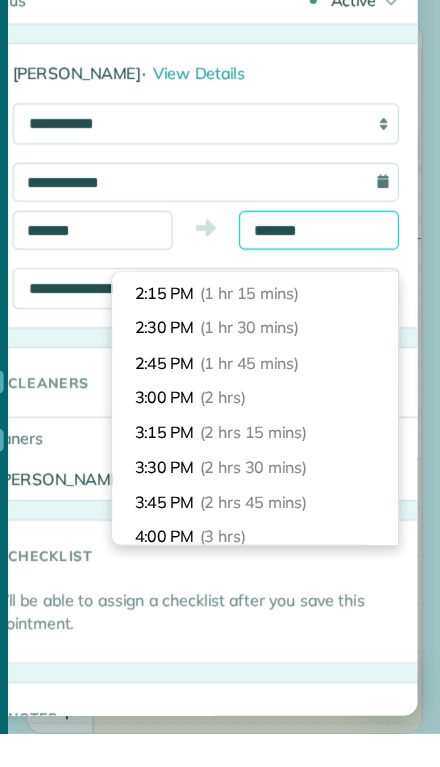 type on "*******" 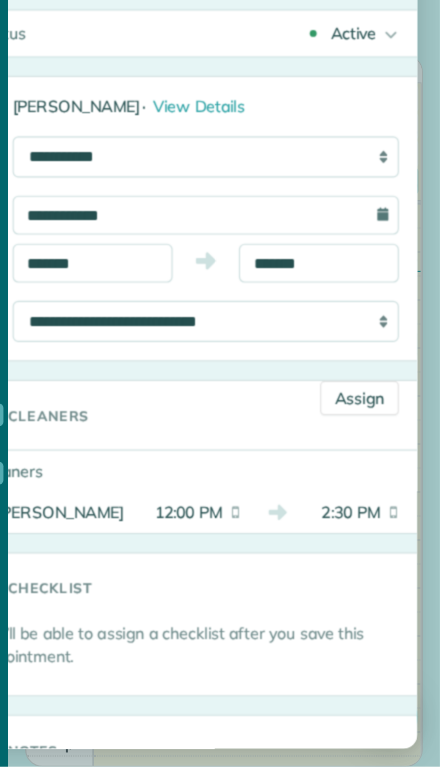 scroll, scrollTop: 0, scrollLeft: 0, axis: both 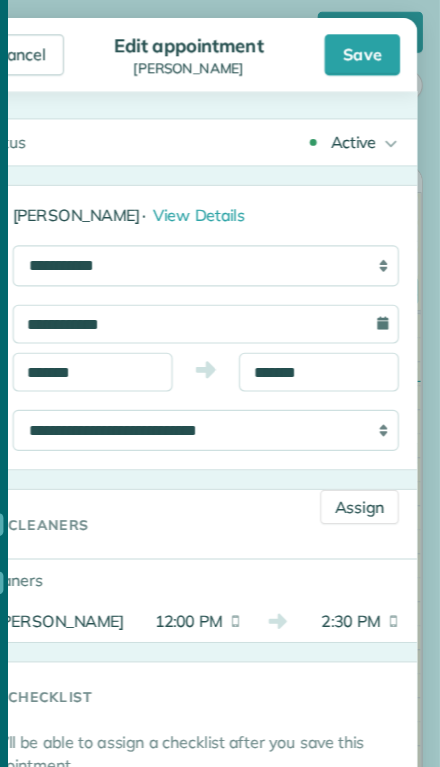 click on "Save" at bounding box center (372, 48) 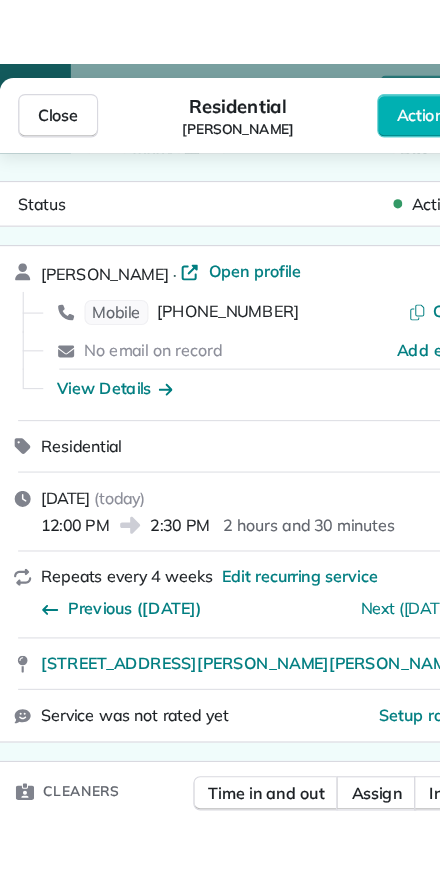 scroll, scrollTop: 168, scrollLeft: 0, axis: vertical 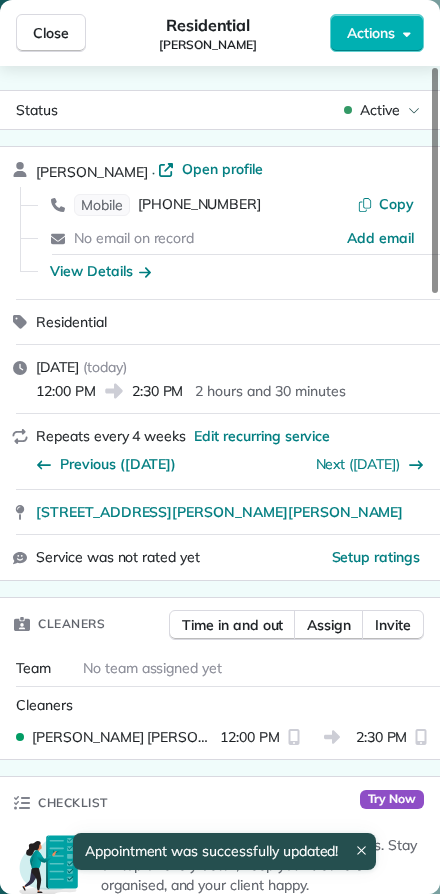 click on "Close" at bounding box center (51, 33) 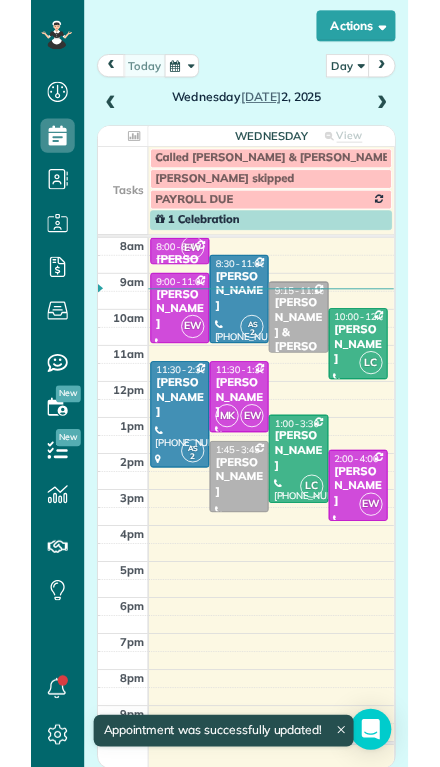 scroll, scrollTop: 44, scrollLeft: 0, axis: vertical 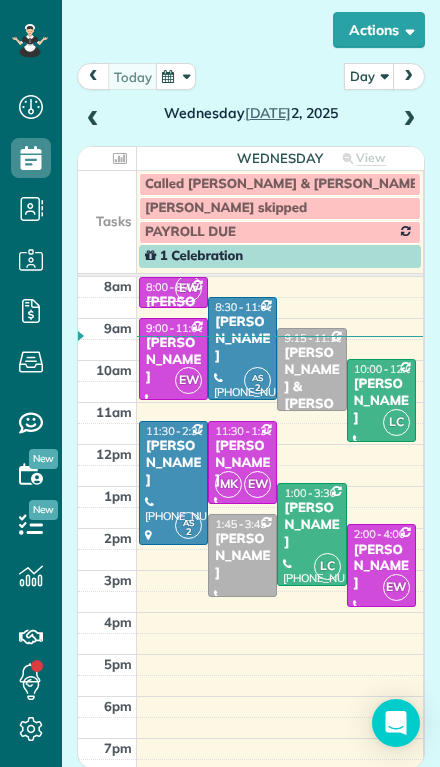 click at bounding box center [381, 565] 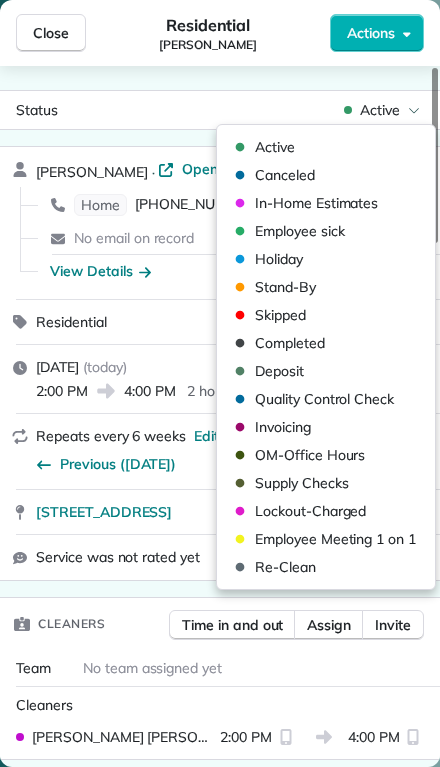 click on "Skipped" at bounding box center [267, 315] 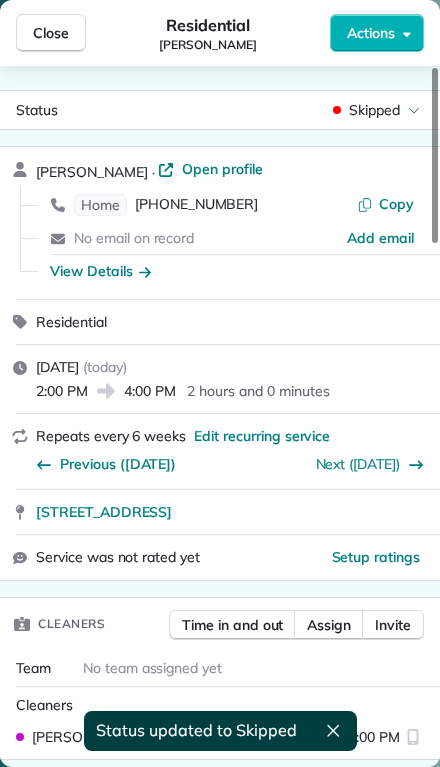 click on "Assign" at bounding box center [329, 625] 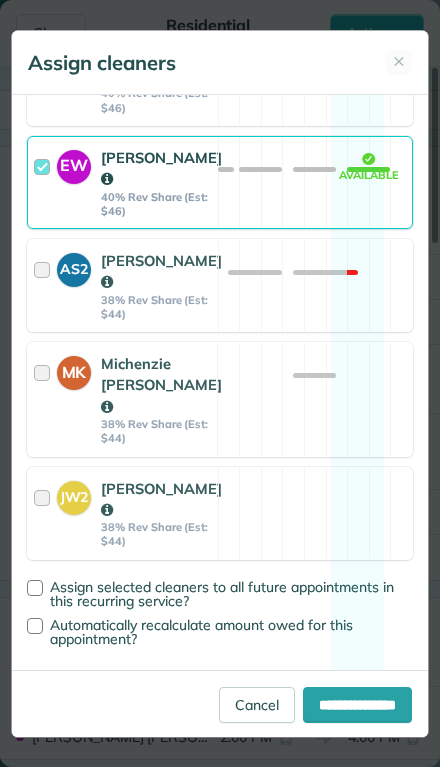 scroll, scrollTop: 615, scrollLeft: 0, axis: vertical 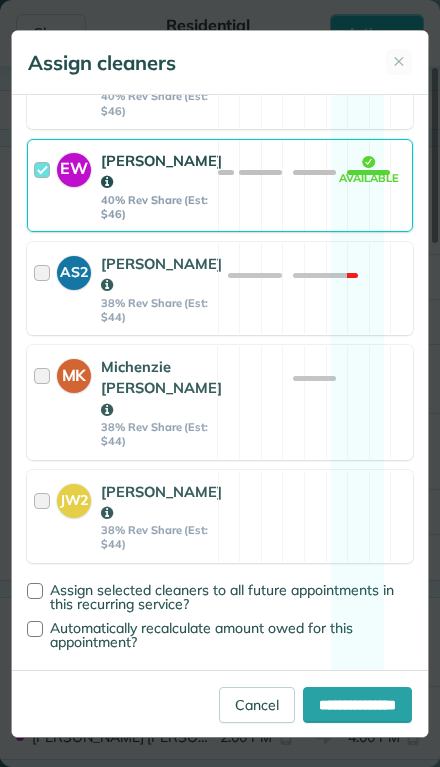 click on "EW" at bounding box center [79, 185] 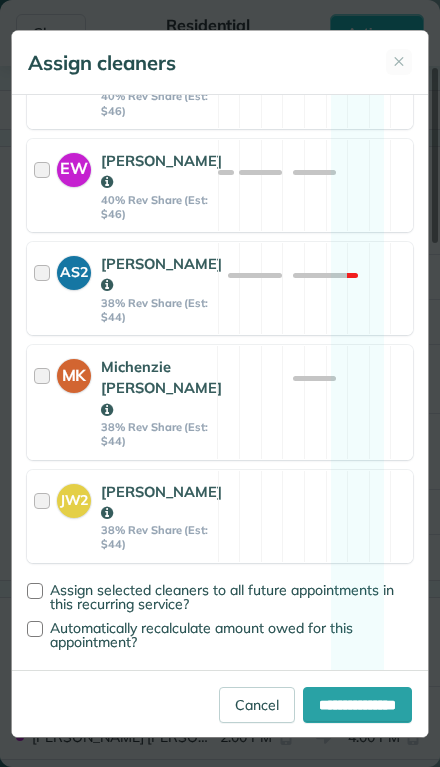 click on "**********" at bounding box center [357, 705] 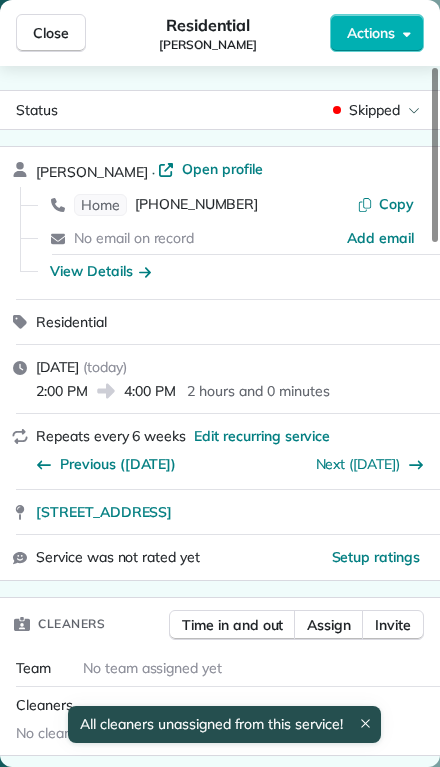click on "Close" at bounding box center [51, 33] 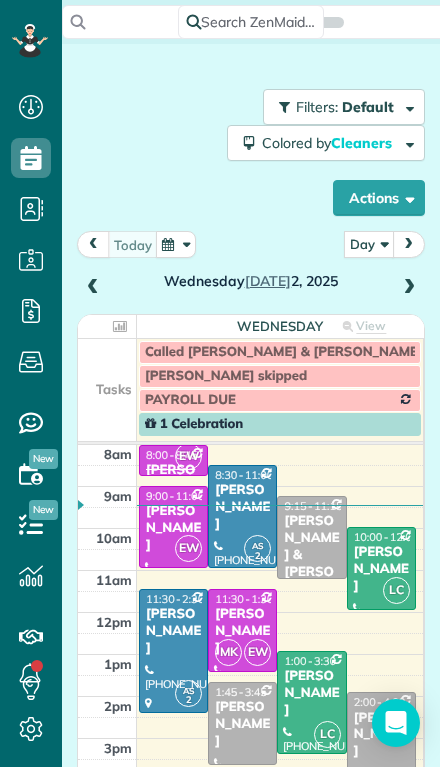 scroll, scrollTop: 0, scrollLeft: 0, axis: both 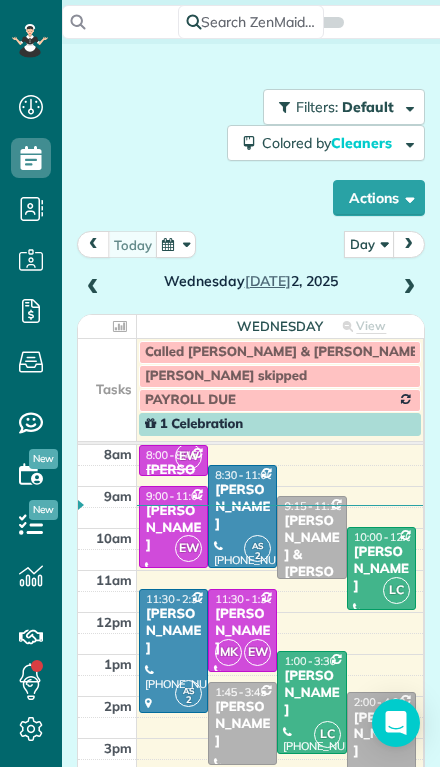 click on "AS 2" at bounding box center [257, 548] 